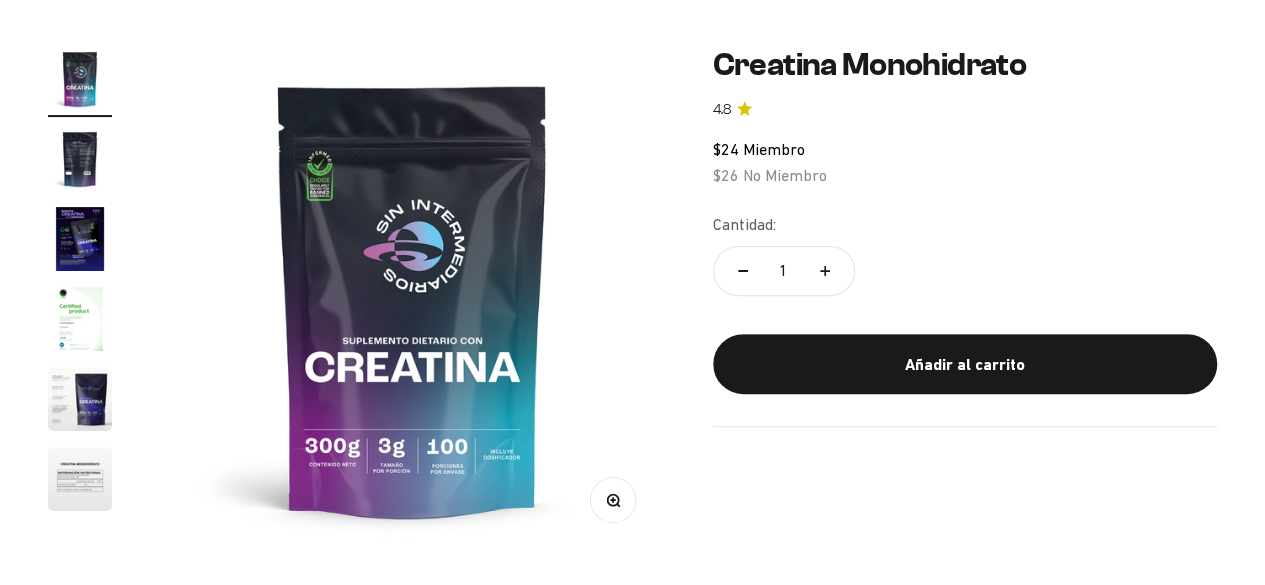 scroll, scrollTop: 200, scrollLeft: 0, axis: vertical 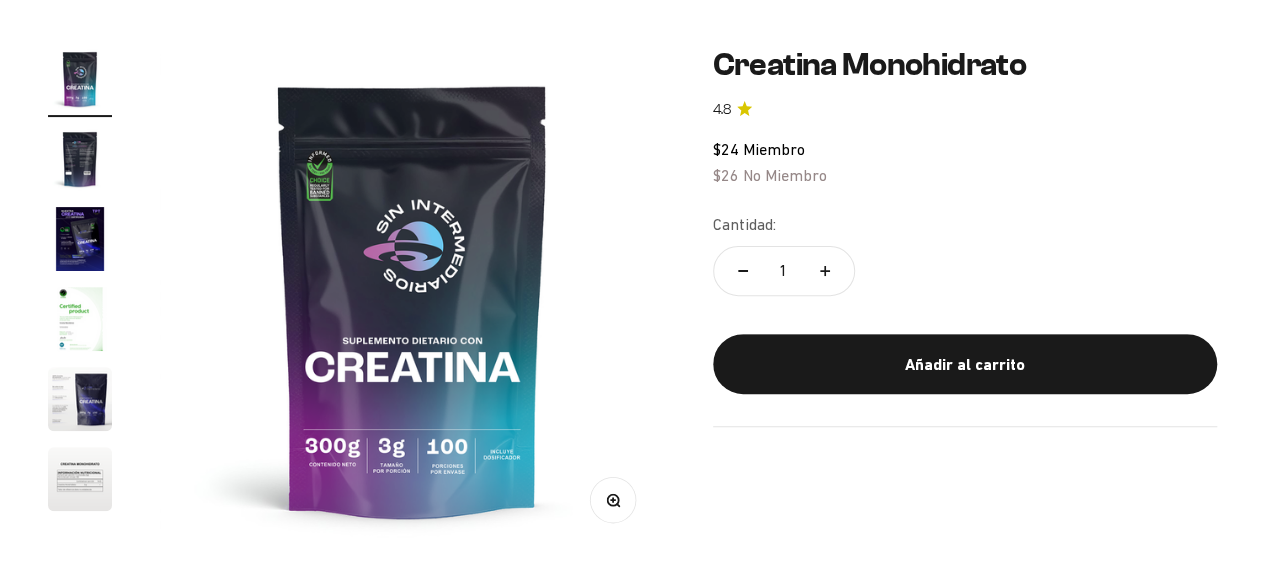 click at bounding box center (80, 159) 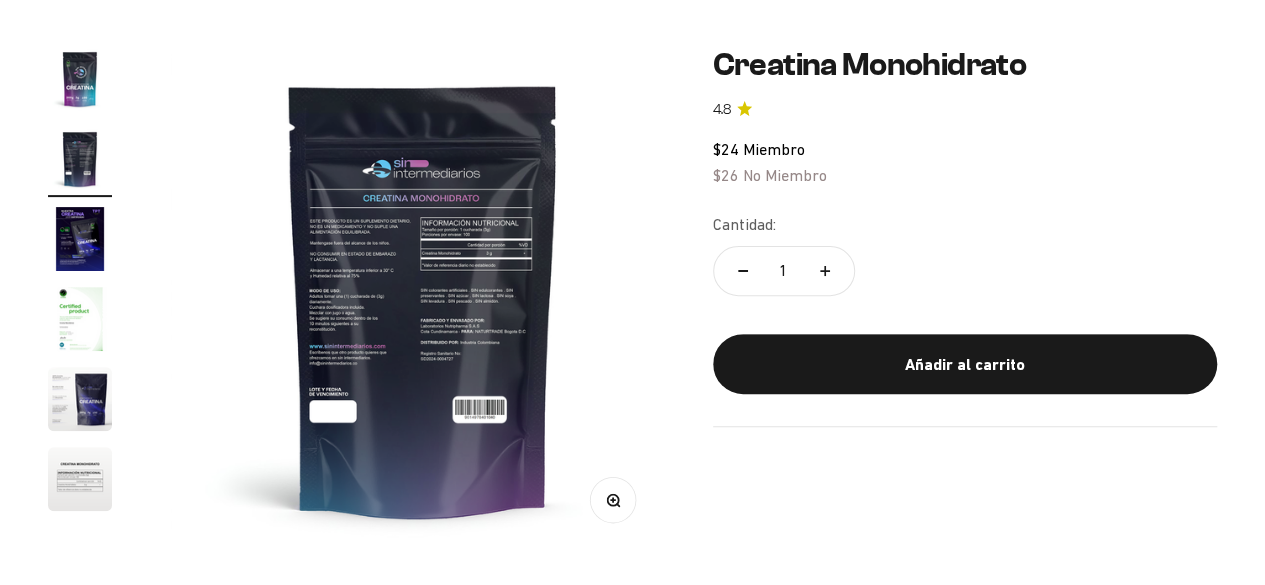 scroll, scrollTop: 0, scrollLeft: 516, axis: horizontal 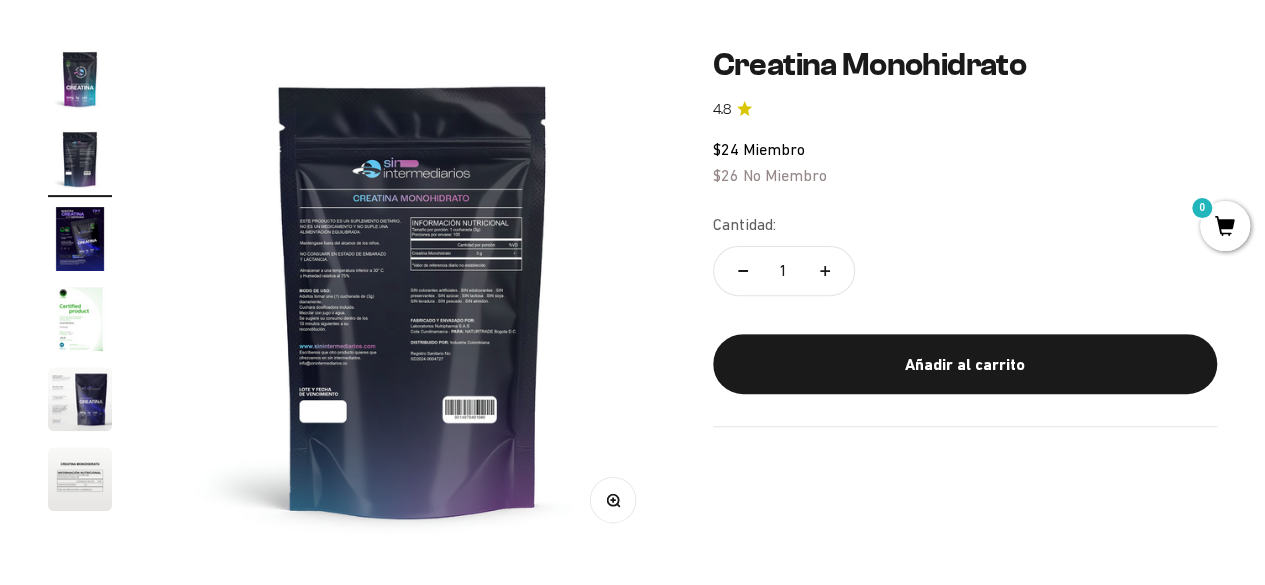 click at bounding box center [413, 299] 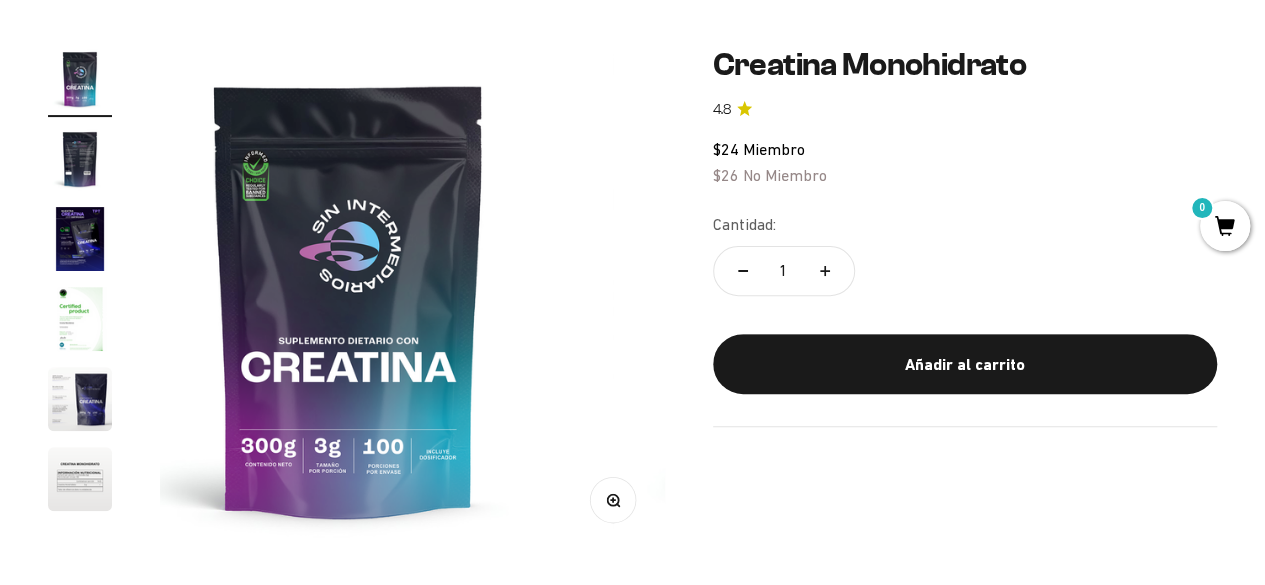 scroll, scrollTop: 0, scrollLeft: 0, axis: both 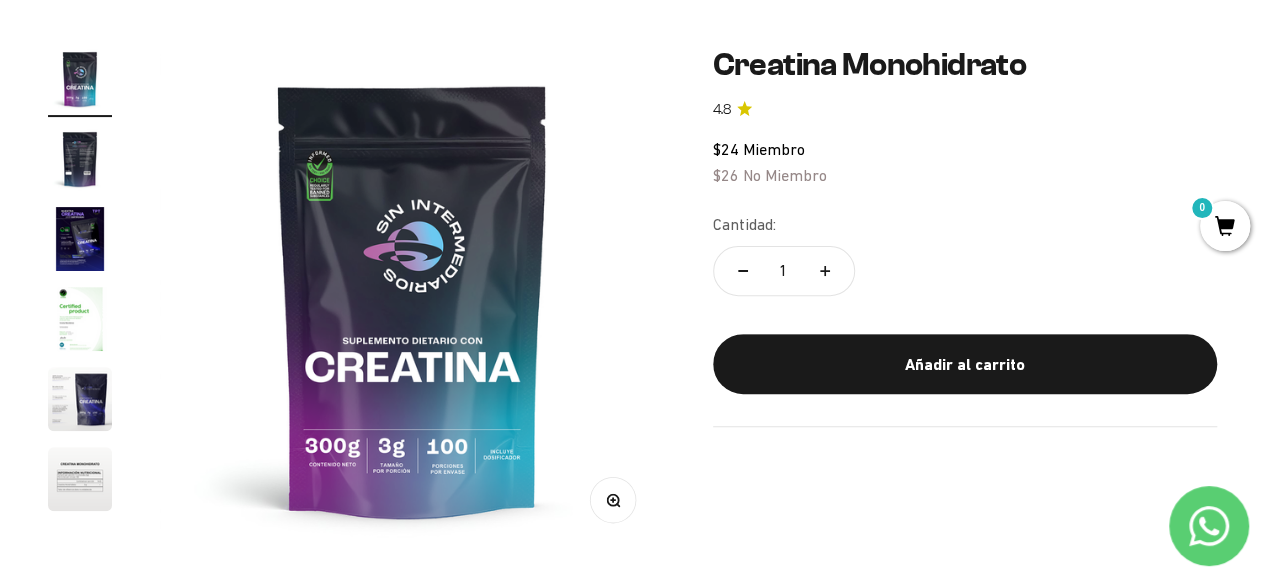 click at bounding box center (80, 239) 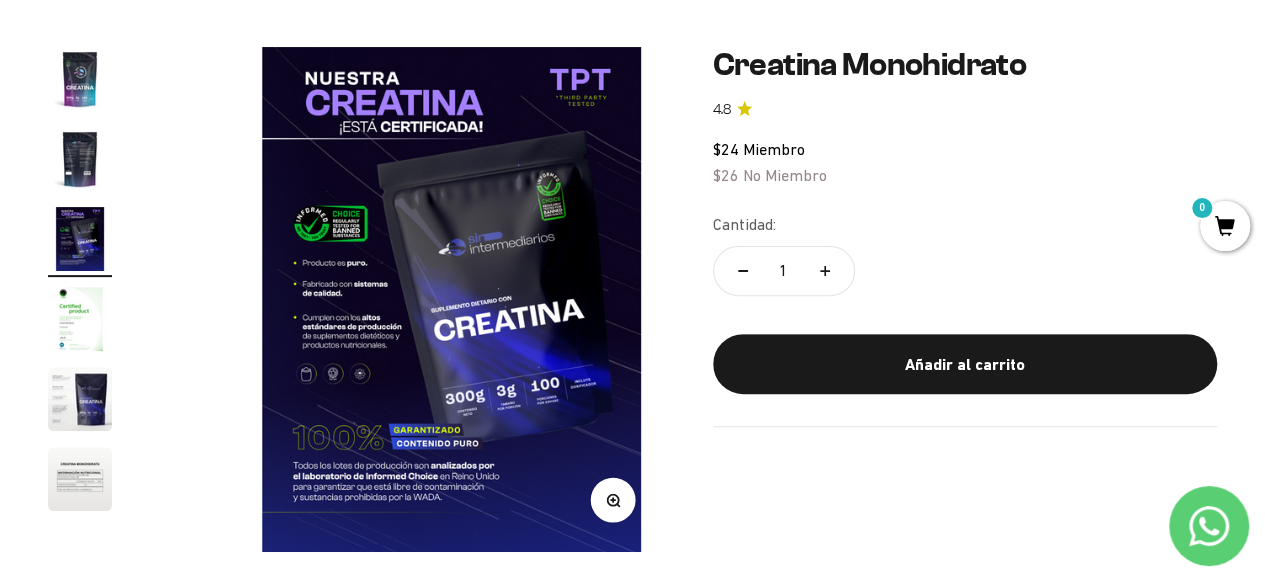 scroll, scrollTop: 0, scrollLeft: 1032, axis: horizontal 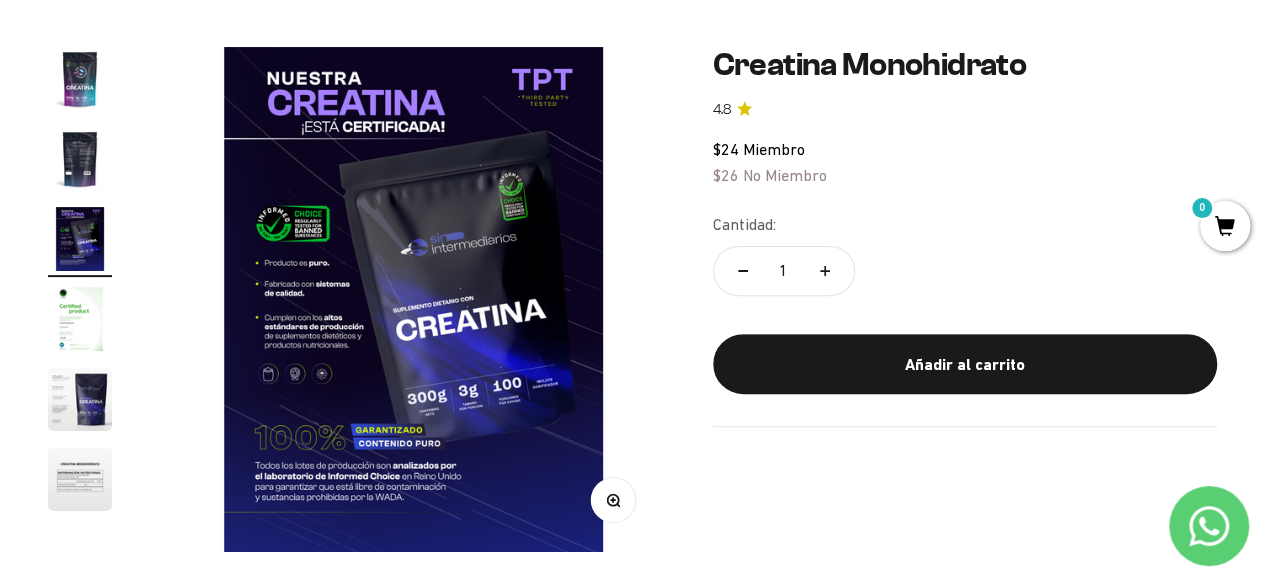 click at bounding box center (80, 159) 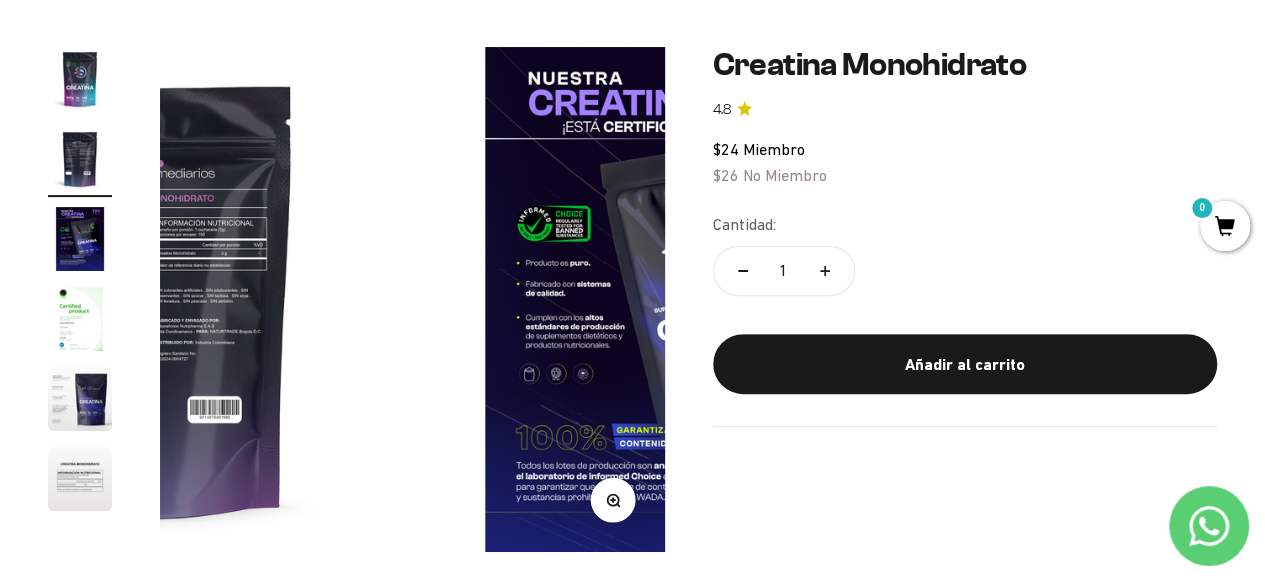 scroll, scrollTop: 0, scrollLeft: 516, axis: horizontal 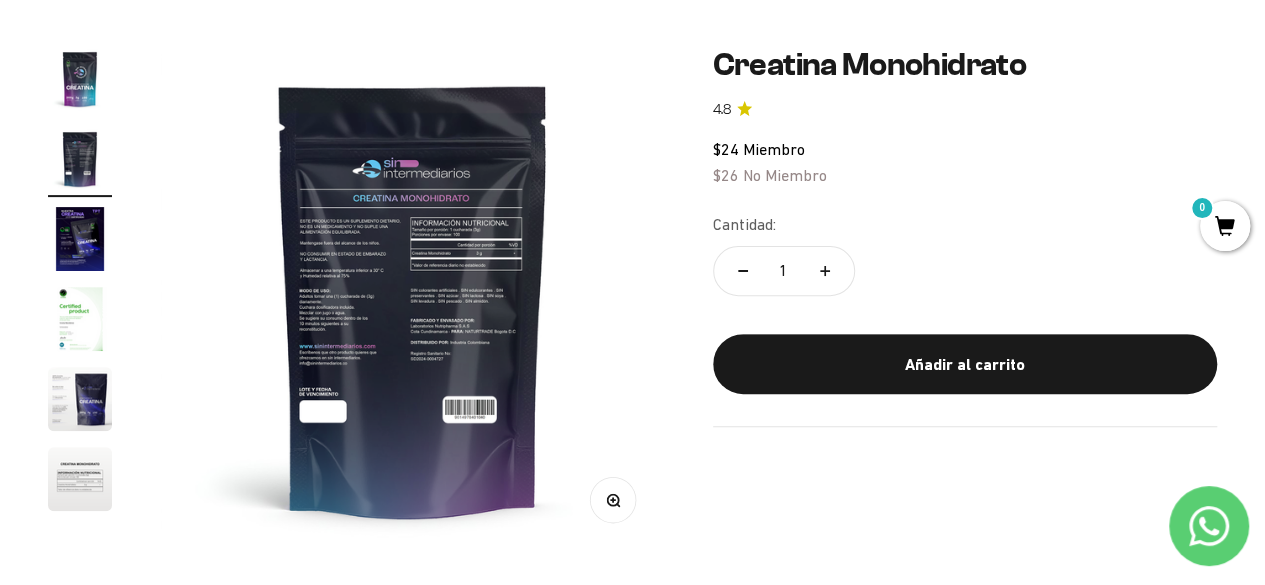 click on "Zoom" at bounding box center (612, 500) 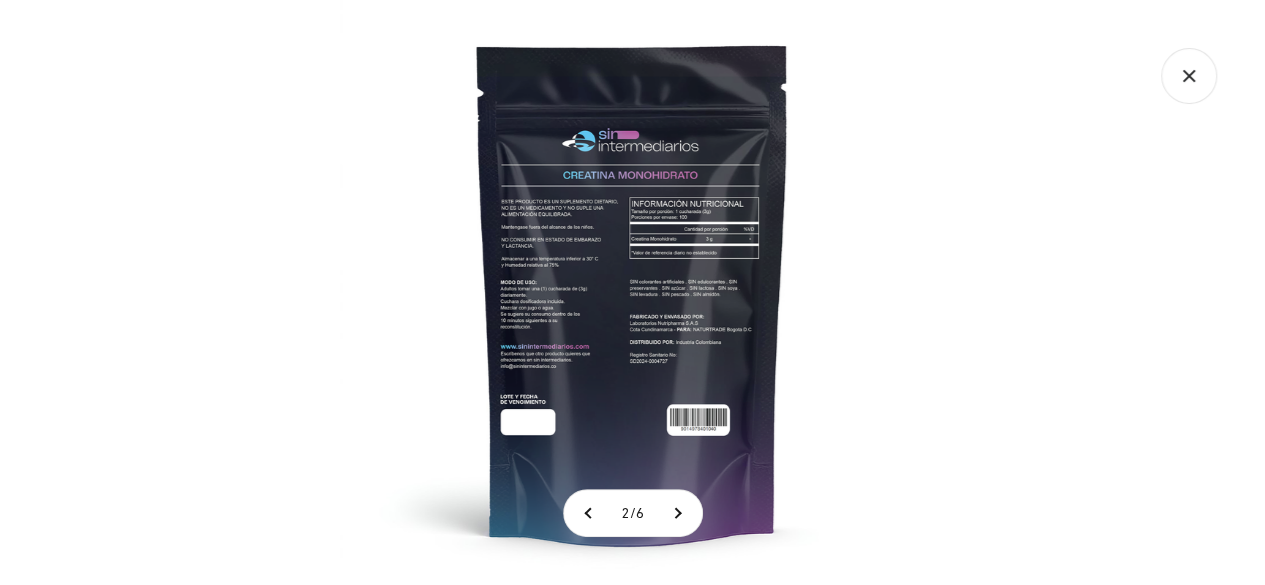 click at bounding box center (632, 292) 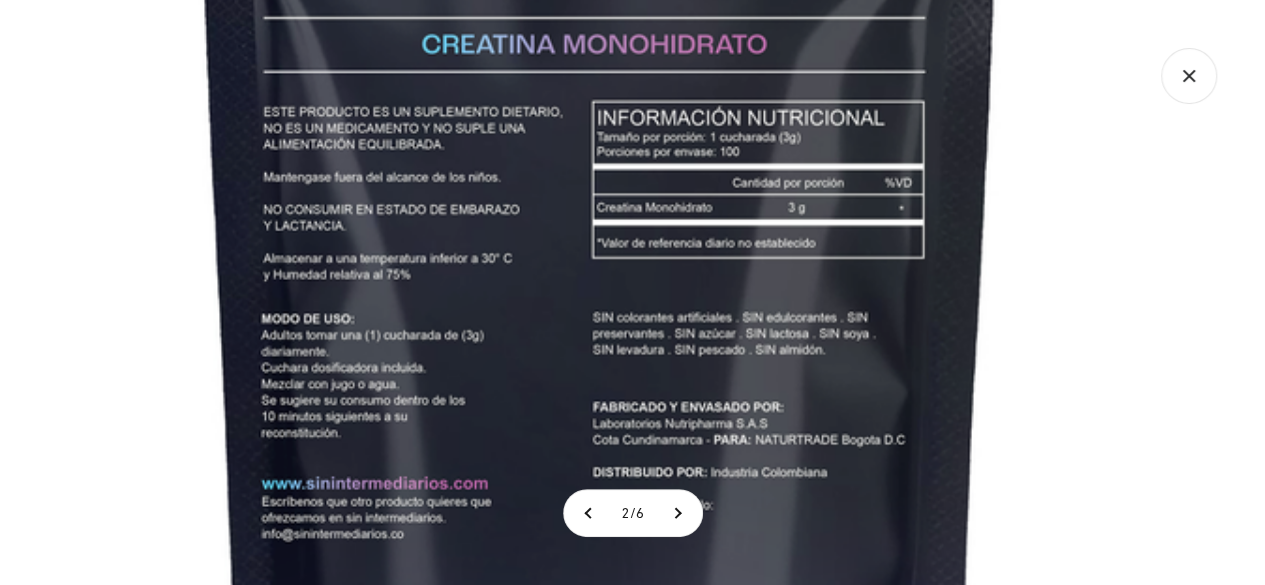 click at bounding box center (600, 345) 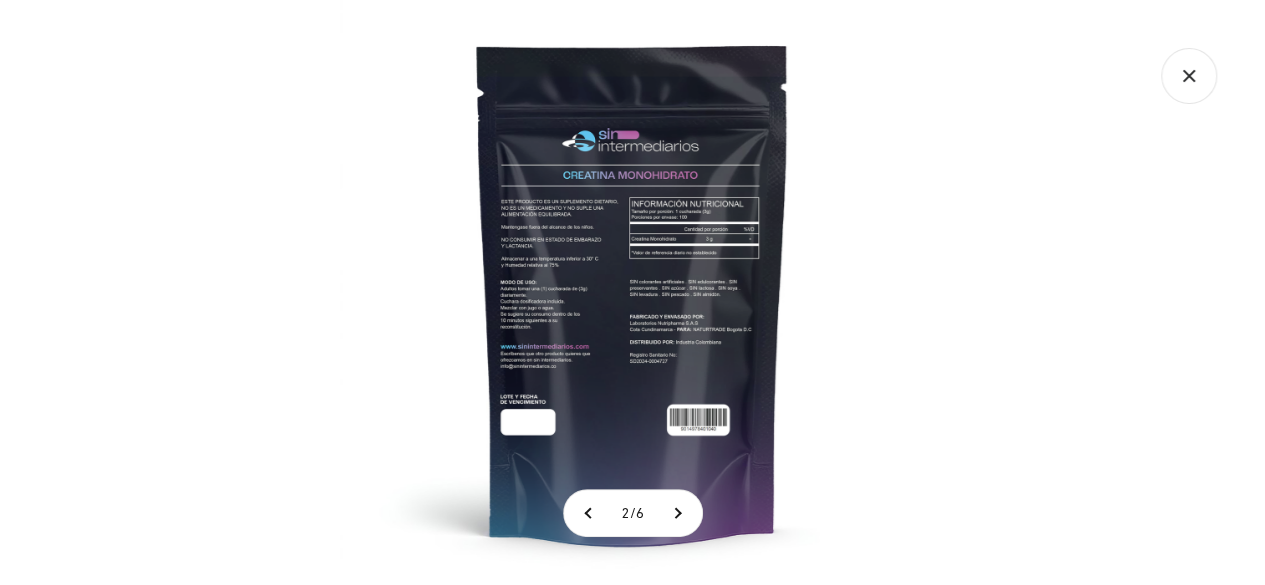click 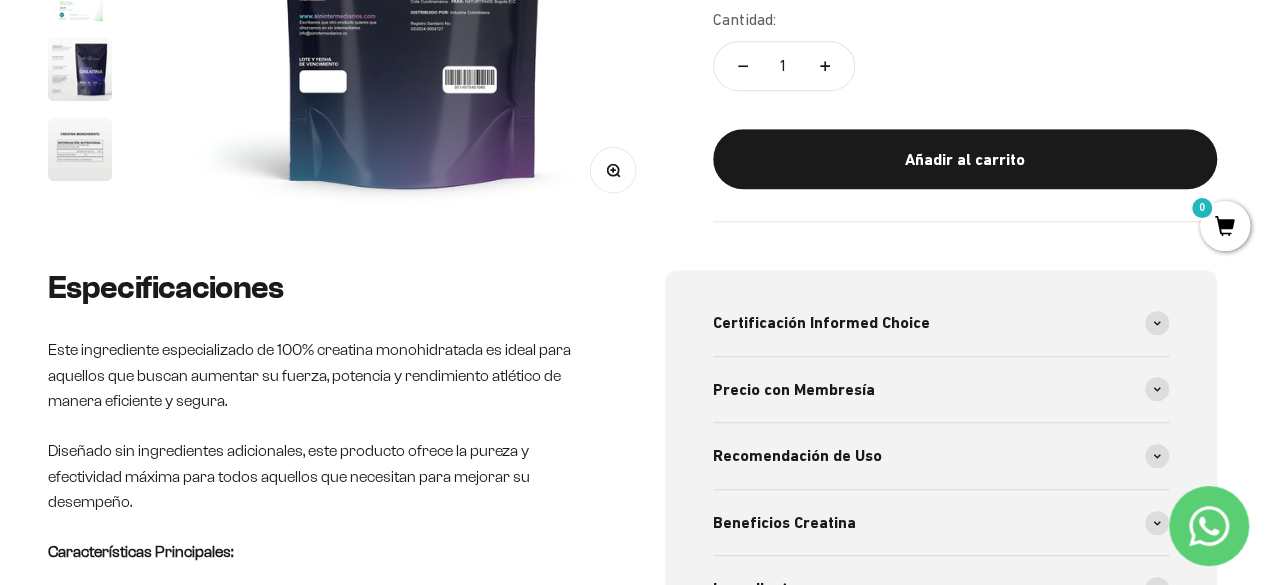 scroll, scrollTop: 600, scrollLeft: 0, axis: vertical 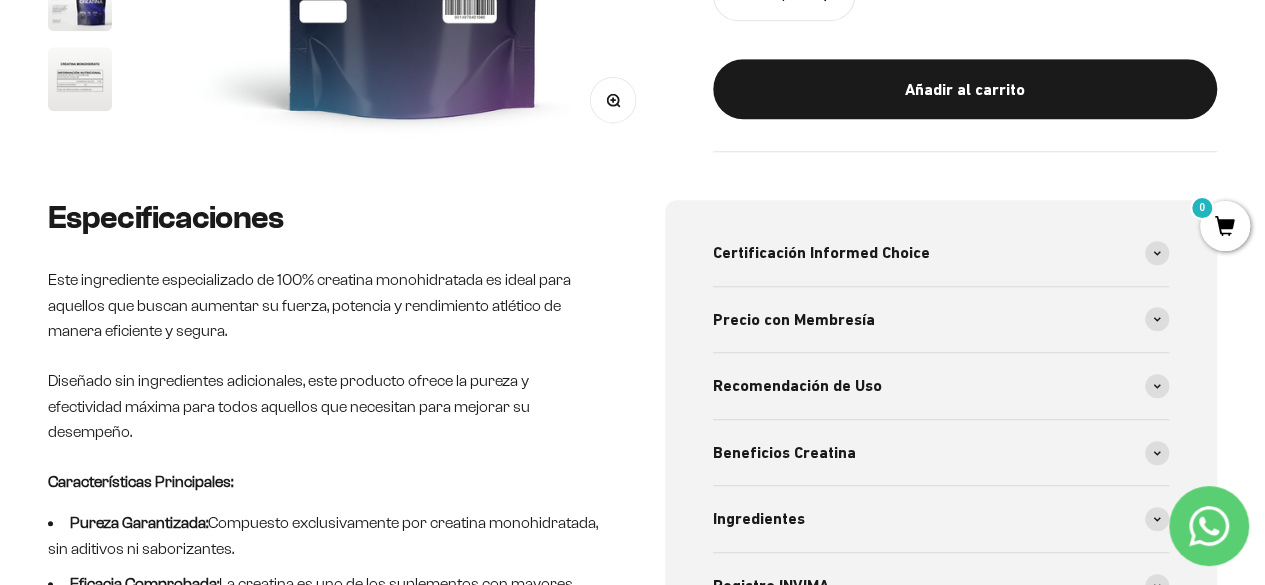 click at bounding box center [80, 79] 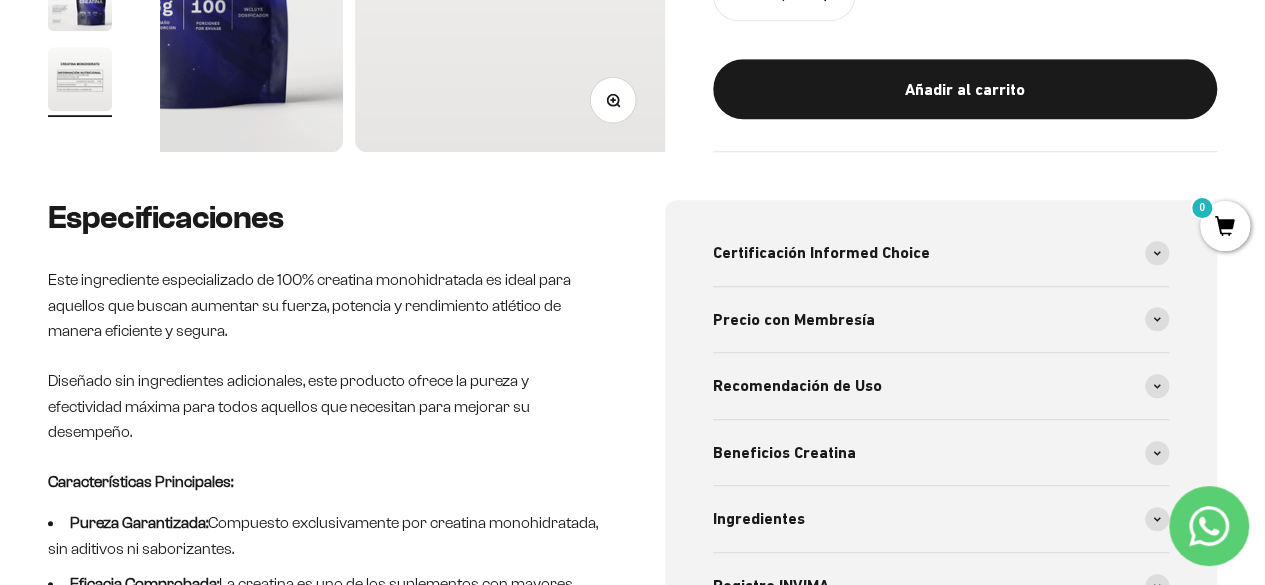 scroll, scrollTop: 0, scrollLeft: 2581, axis: horizontal 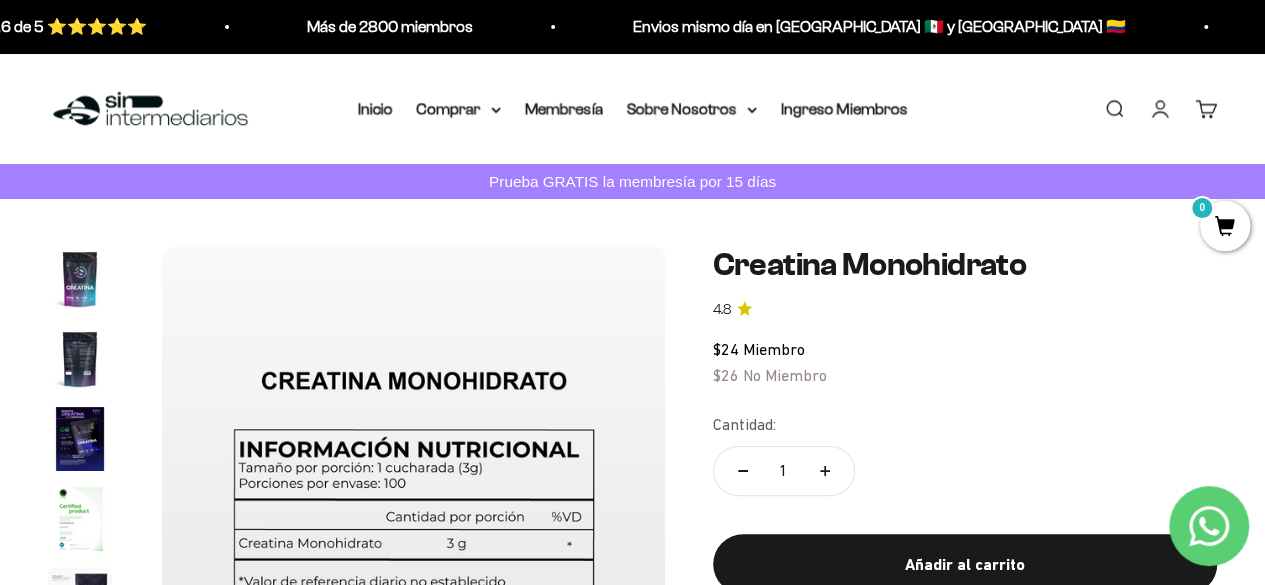 click on "0" at bounding box center (1225, 226) 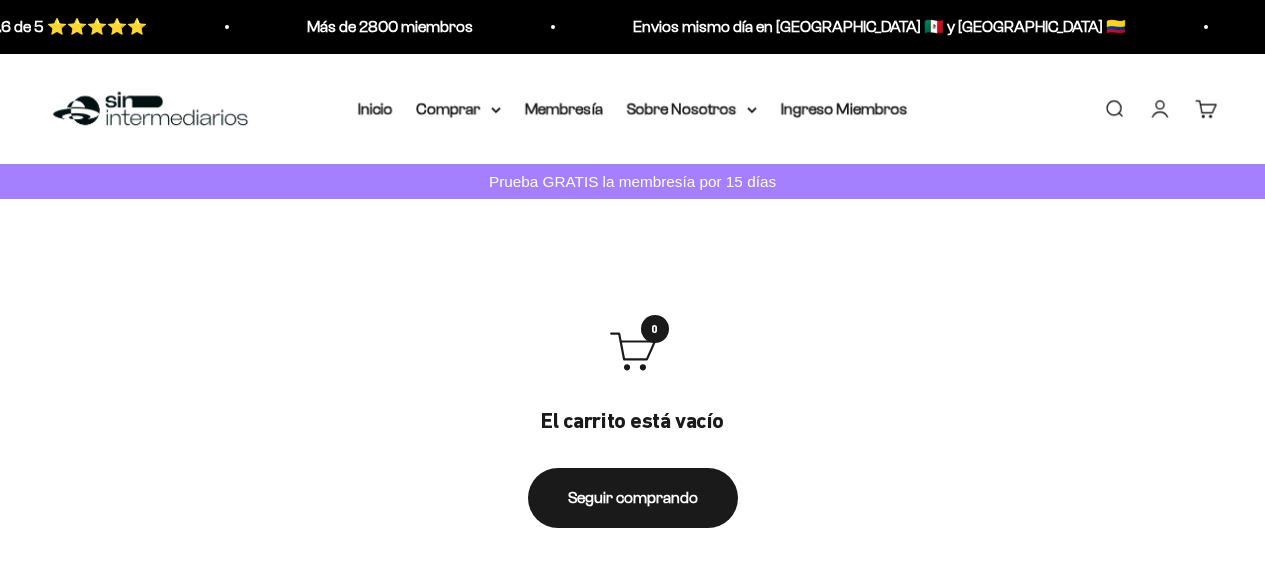scroll, scrollTop: 0, scrollLeft: 0, axis: both 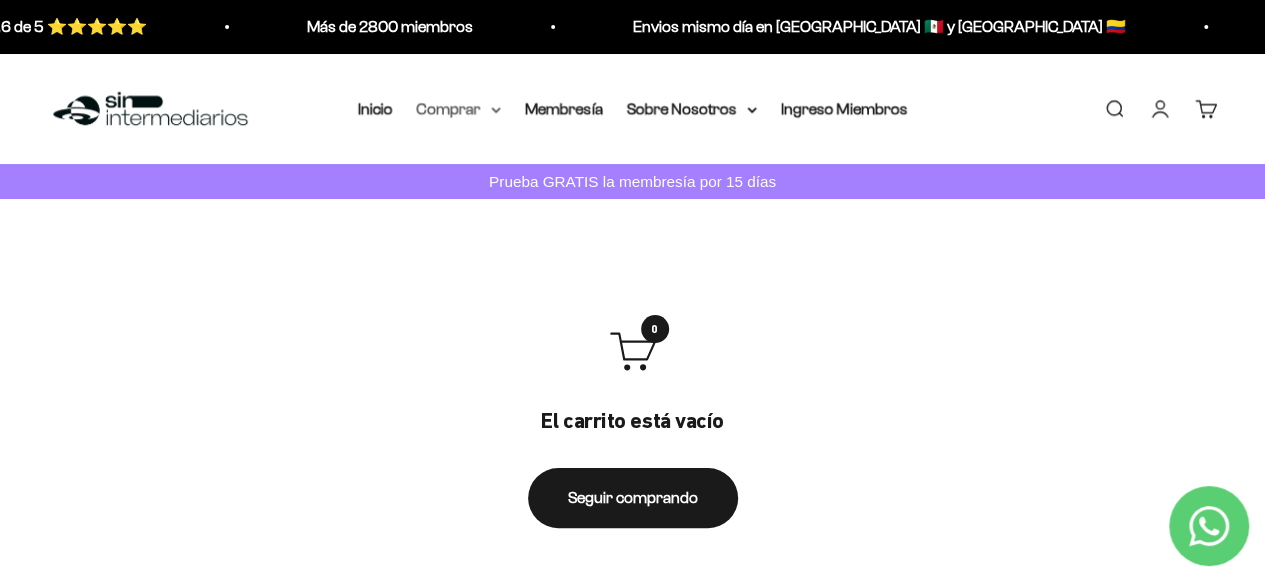 click on "Comprar" at bounding box center [459, 109] 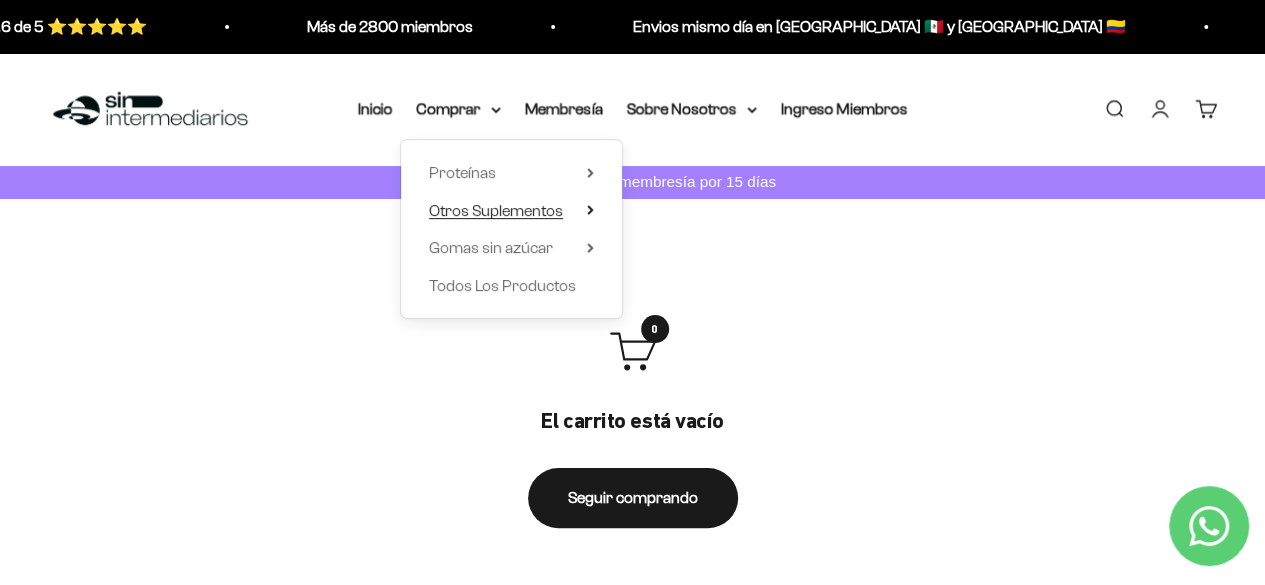 click on "Otros Suplementos" at bounding box center [496, 209] 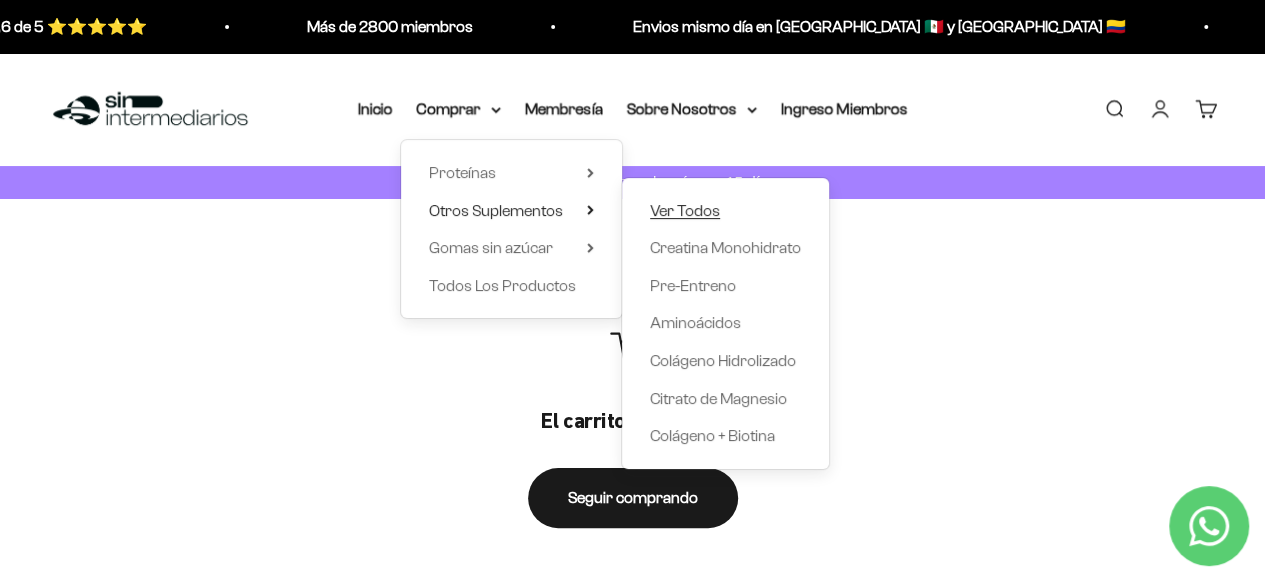 click on "Ver Todos" at bounding box center (685, 209) 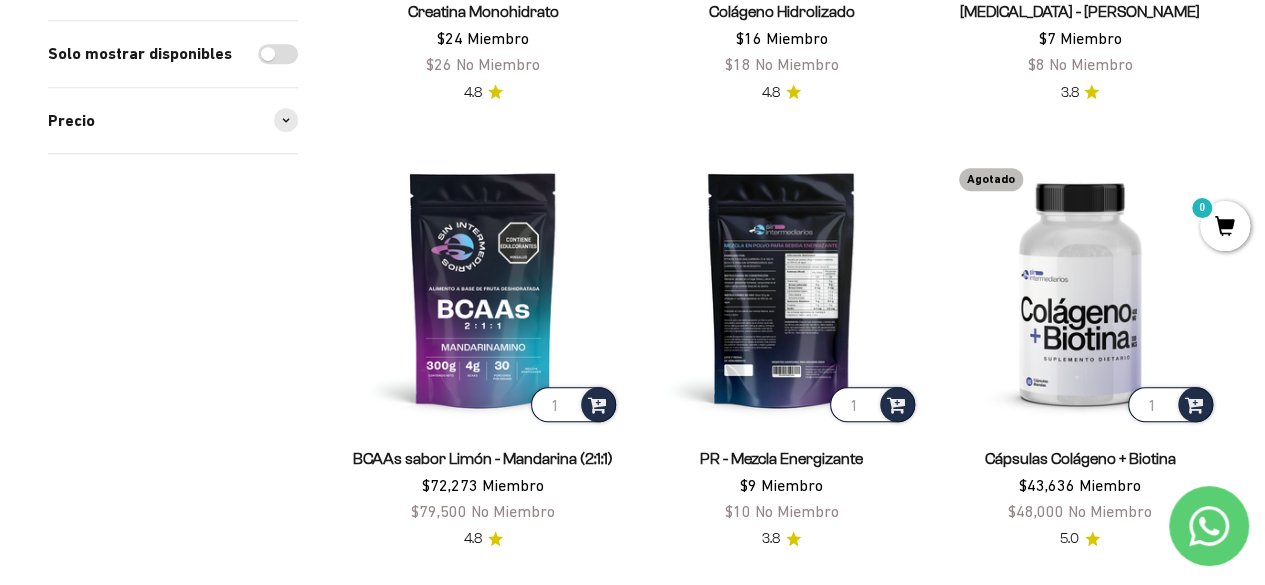scroll, scrollTop: 0, scrollLeft: 0, axis: both 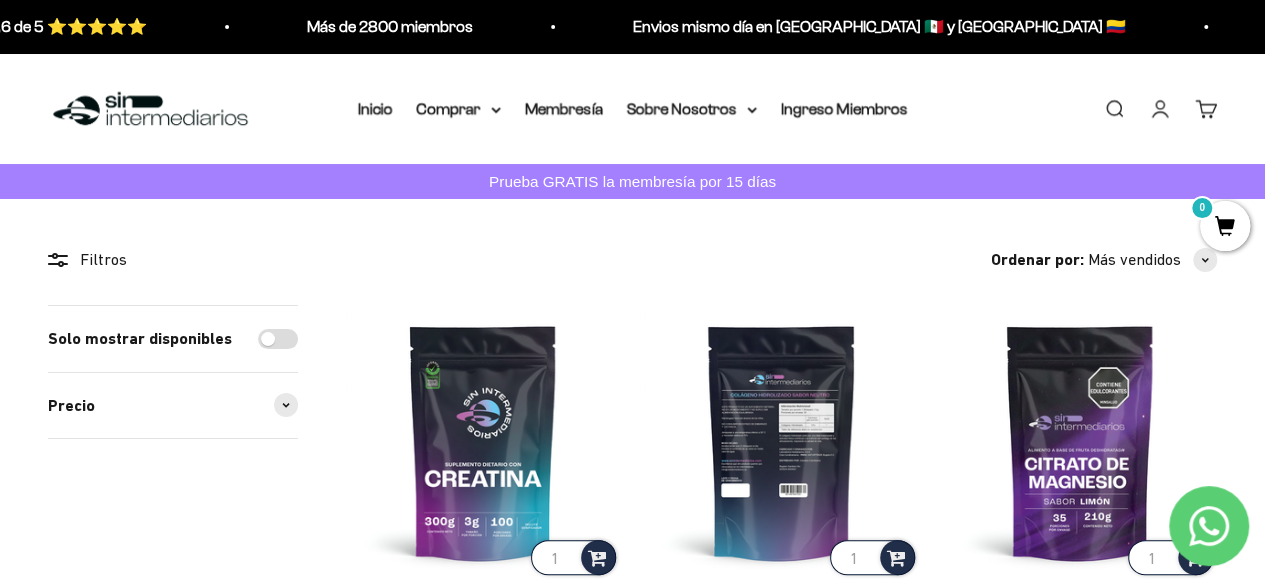 click at bounding box center (781, 442) 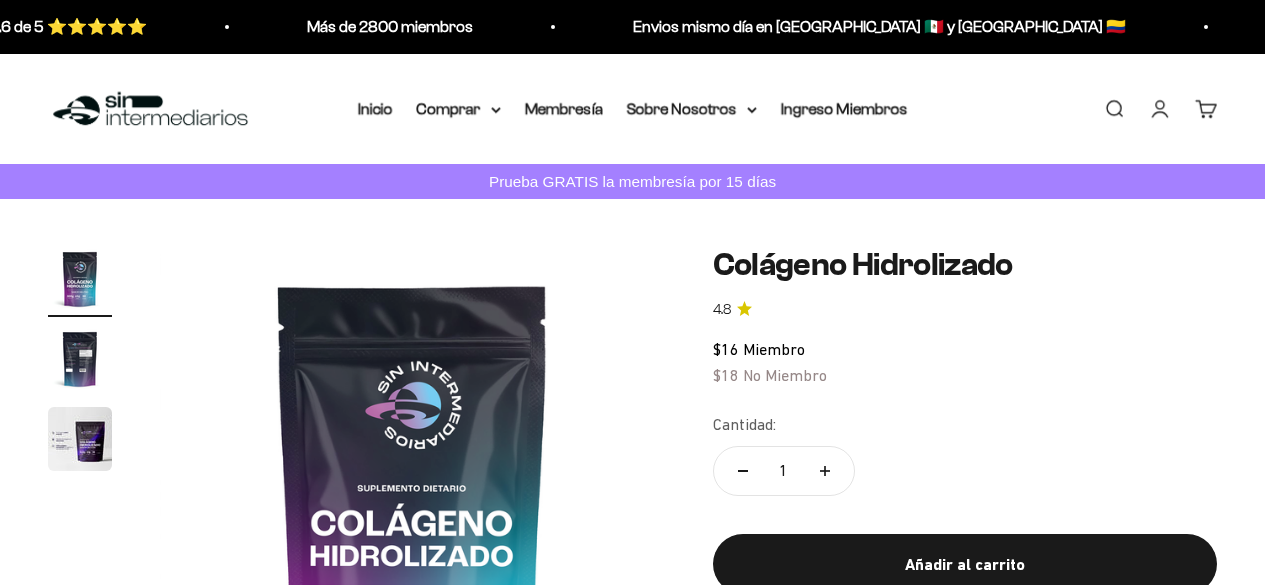 scroll, scrollTop: 0, scrollLeft: 0, axis: both 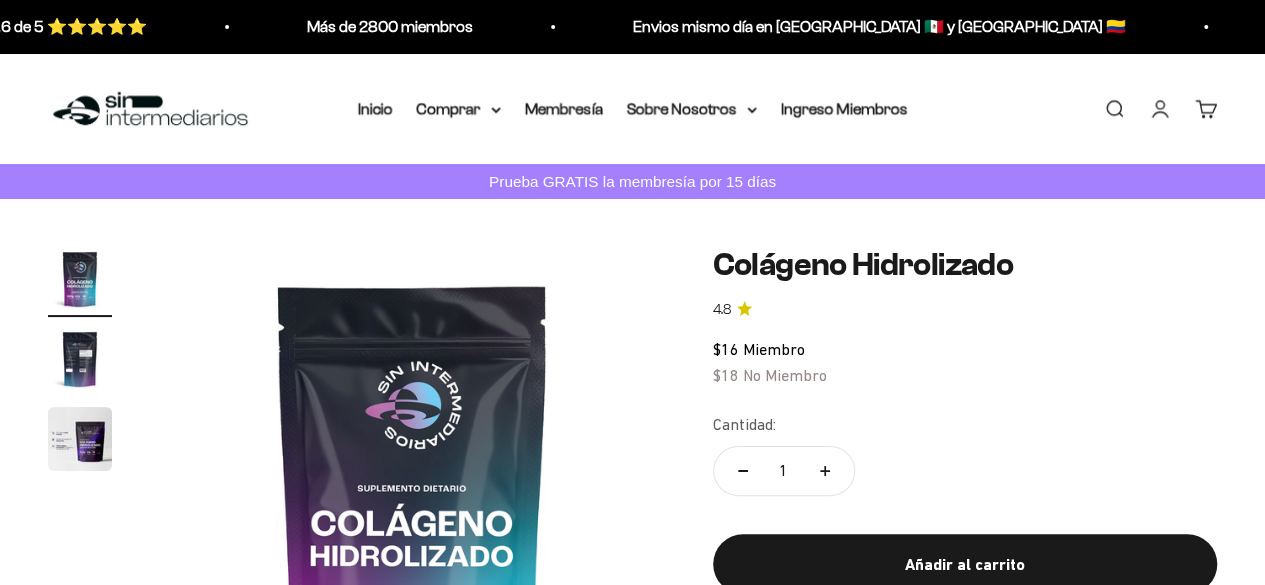 click at bounding box center (80, 439) 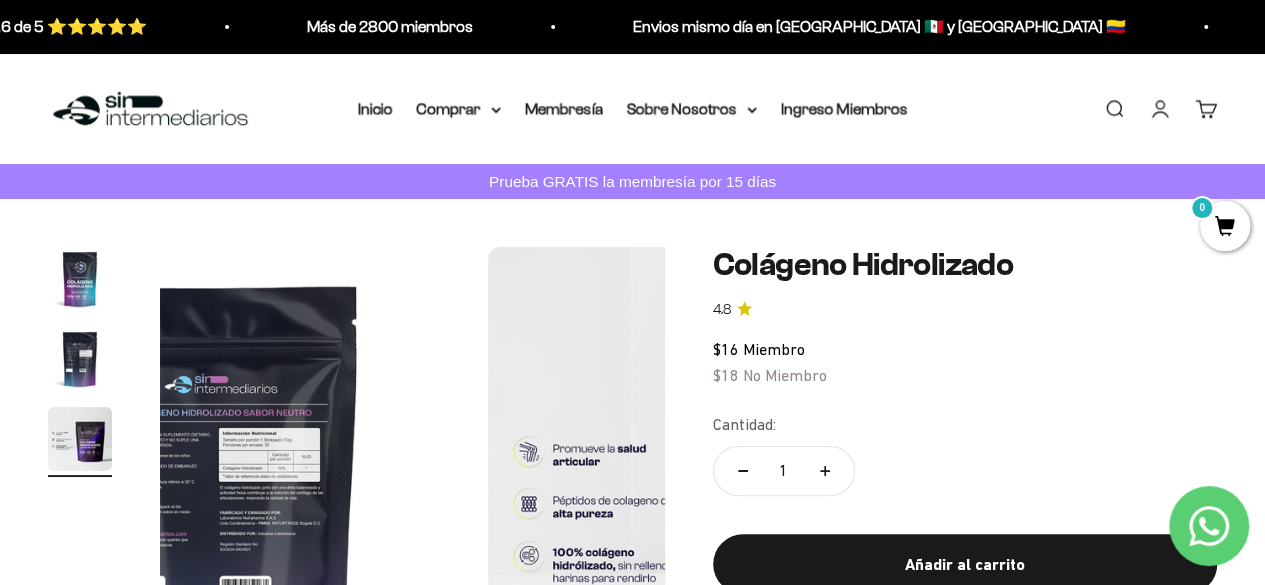 click at bounding box center [80, 359] 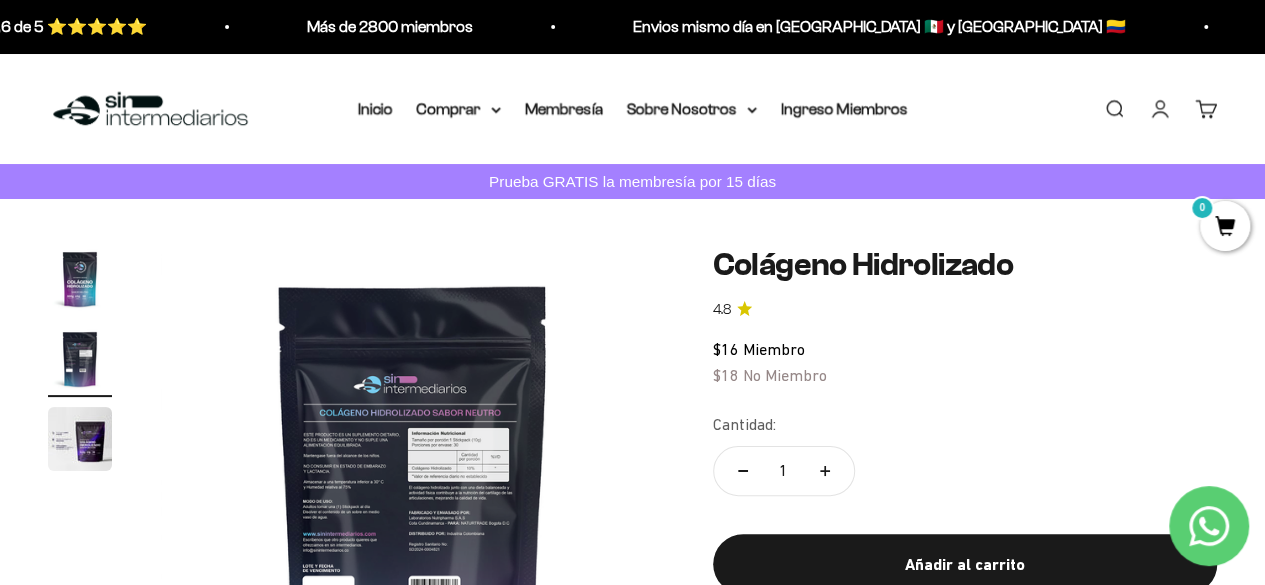 click at bounding box center [413, 499] 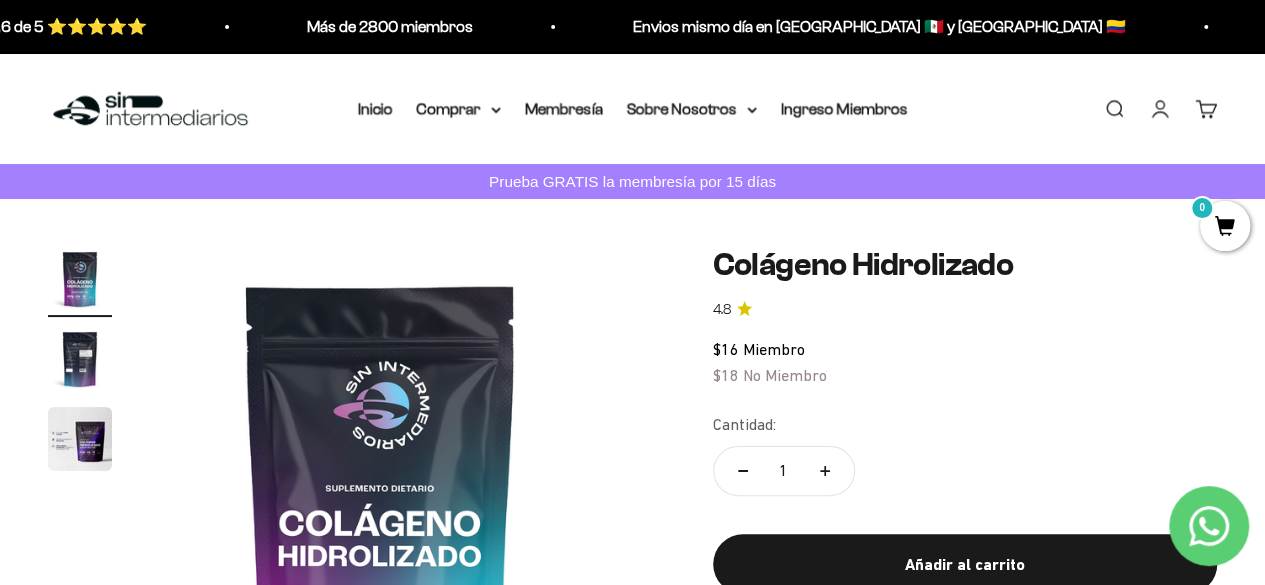 scroll, scrollTop: 0, scrollLeft: 0, axis: both 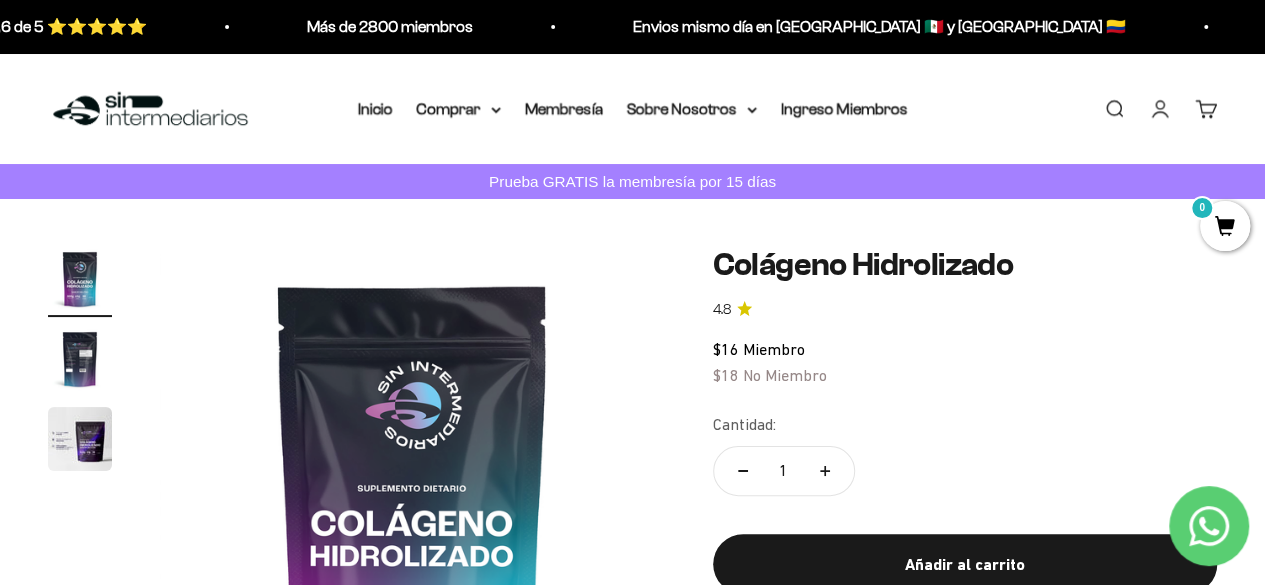 click at bounding box center [80, 359] 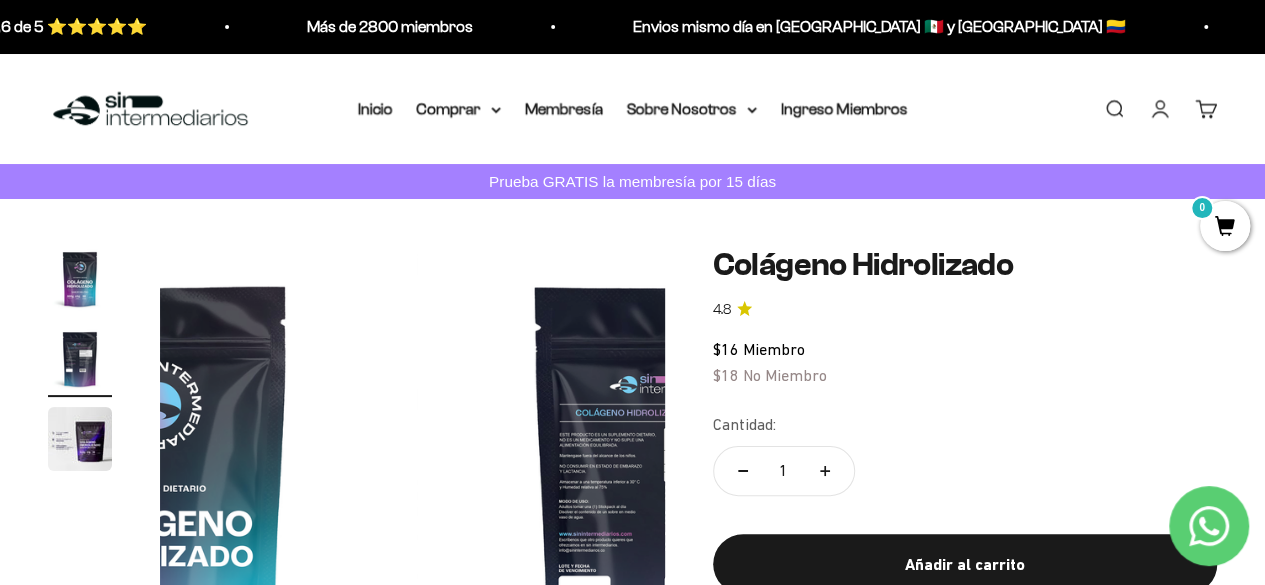 scroll, scrollTop: 0, scrollLeft: 516, axis: horizontal 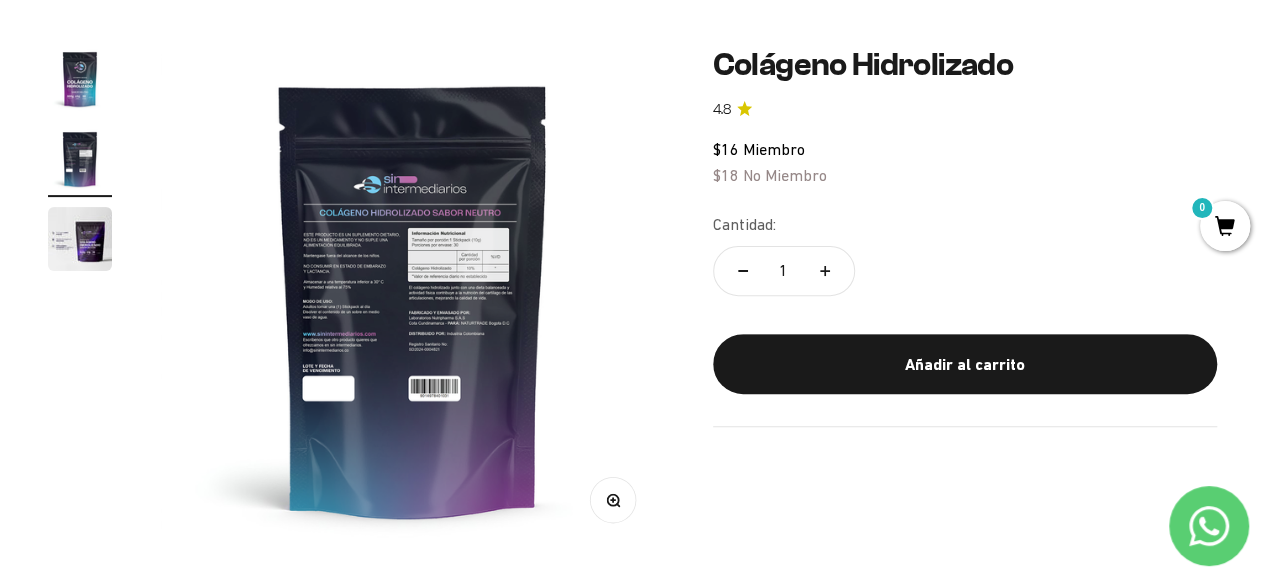 click on "Zoom" at bounding box center [612, 500] 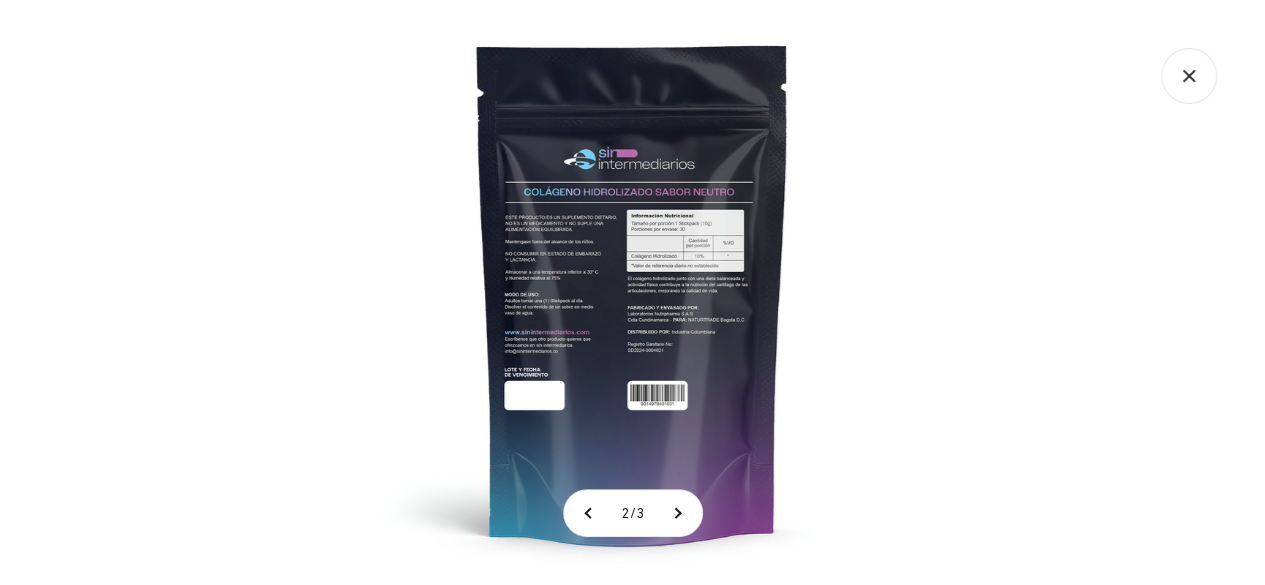 click at bounding box center [632, 292] 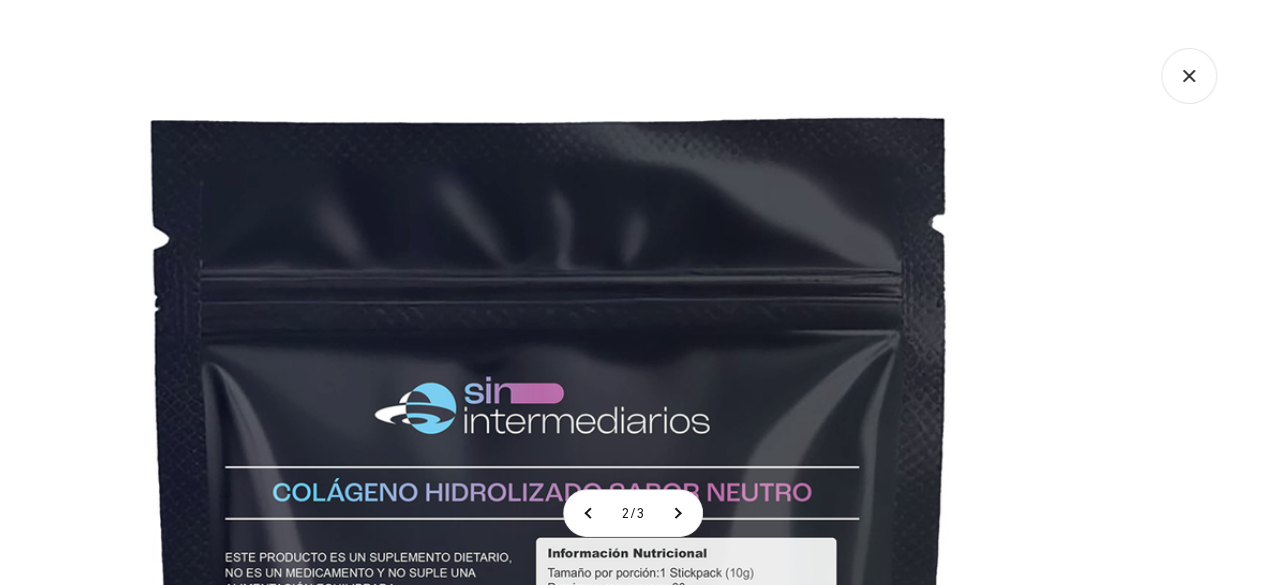 click 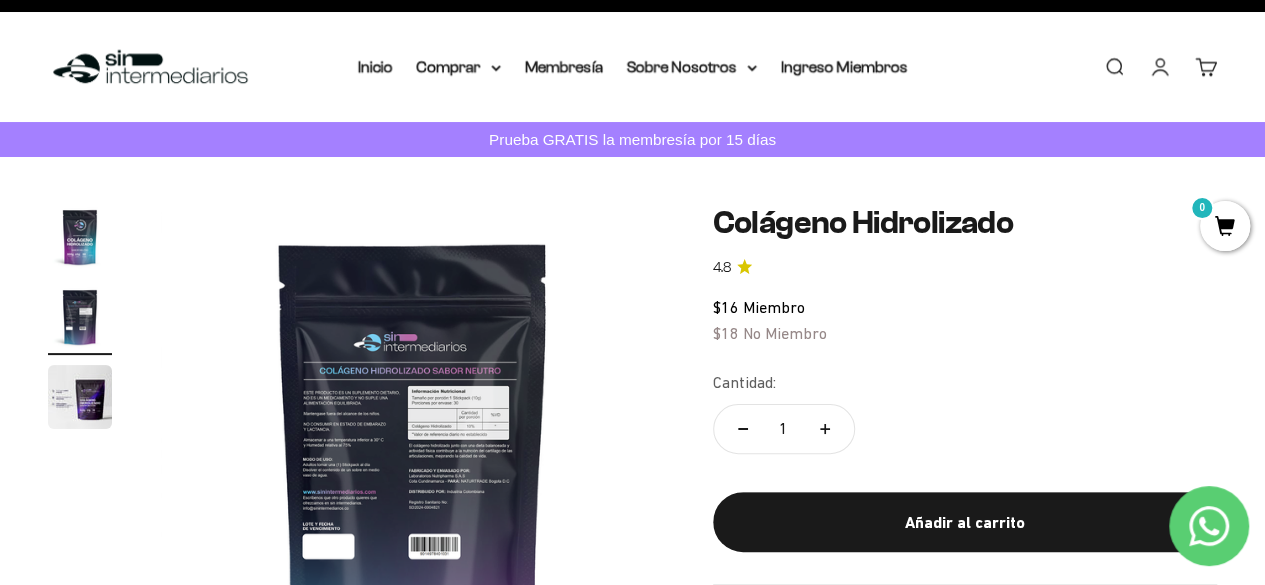 scroll, scrollTop: 0, scrollLeft: 0, axis: both 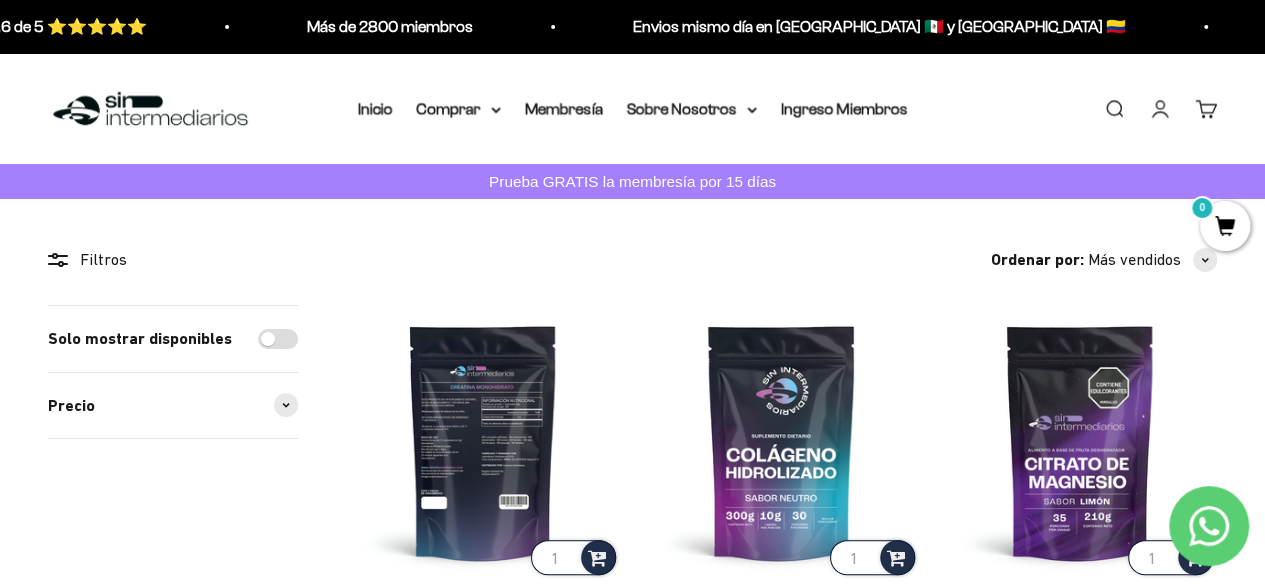 click at bounding box center (483, 442) 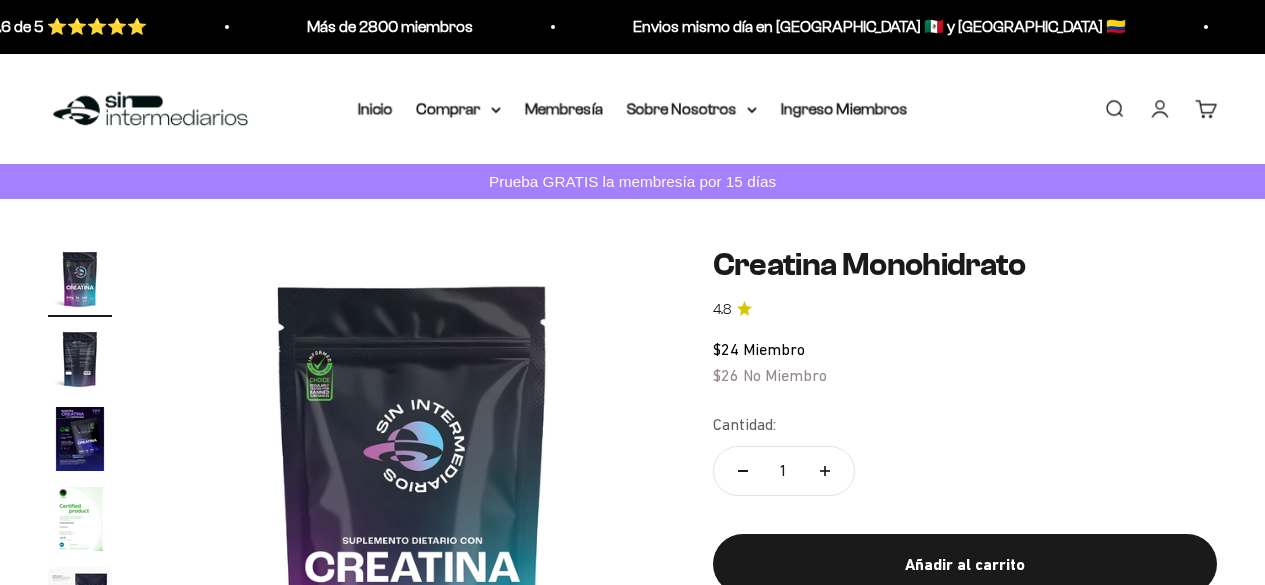 scroll, scrollTop: 0, scrollLeft: 0, axis: both 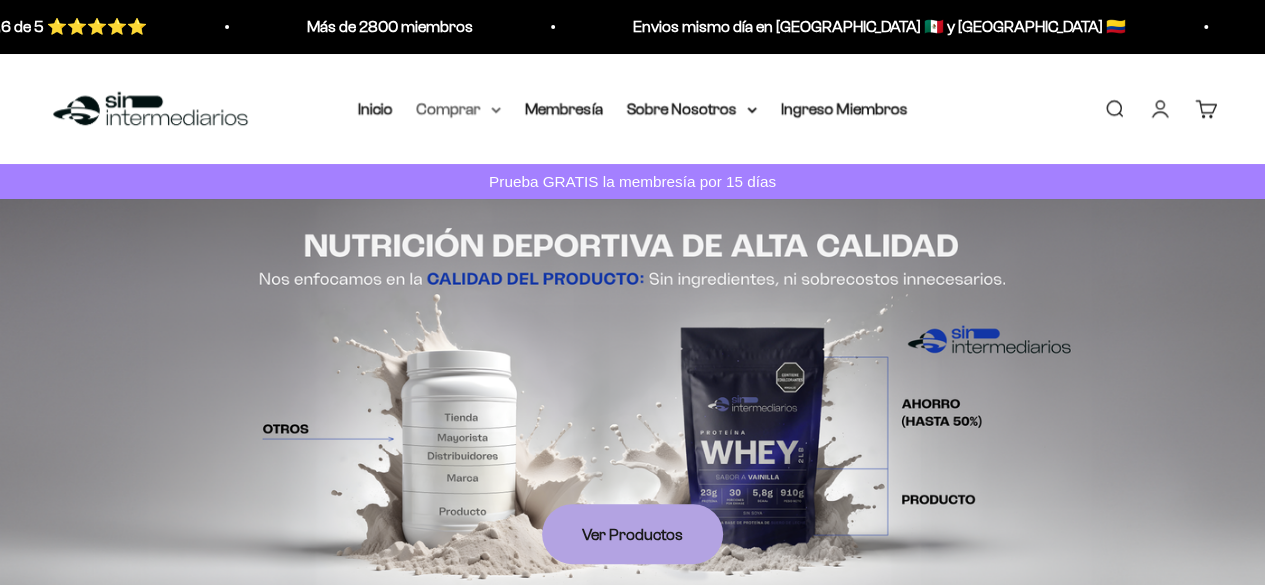 click on "Comprar" at bounding box center [459, 109] 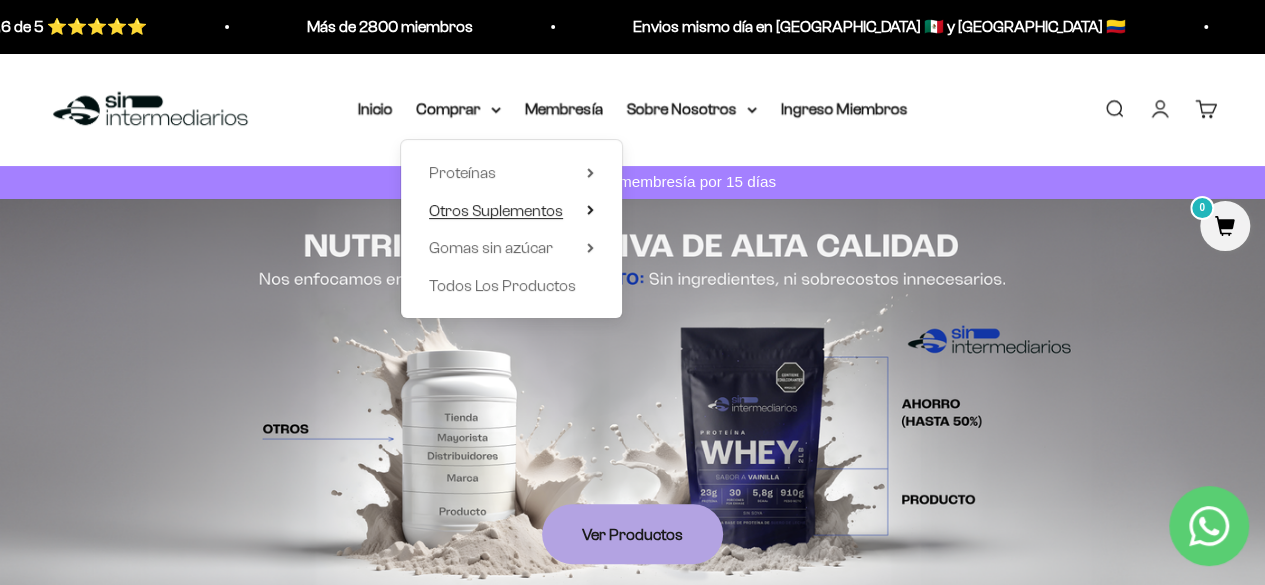 click 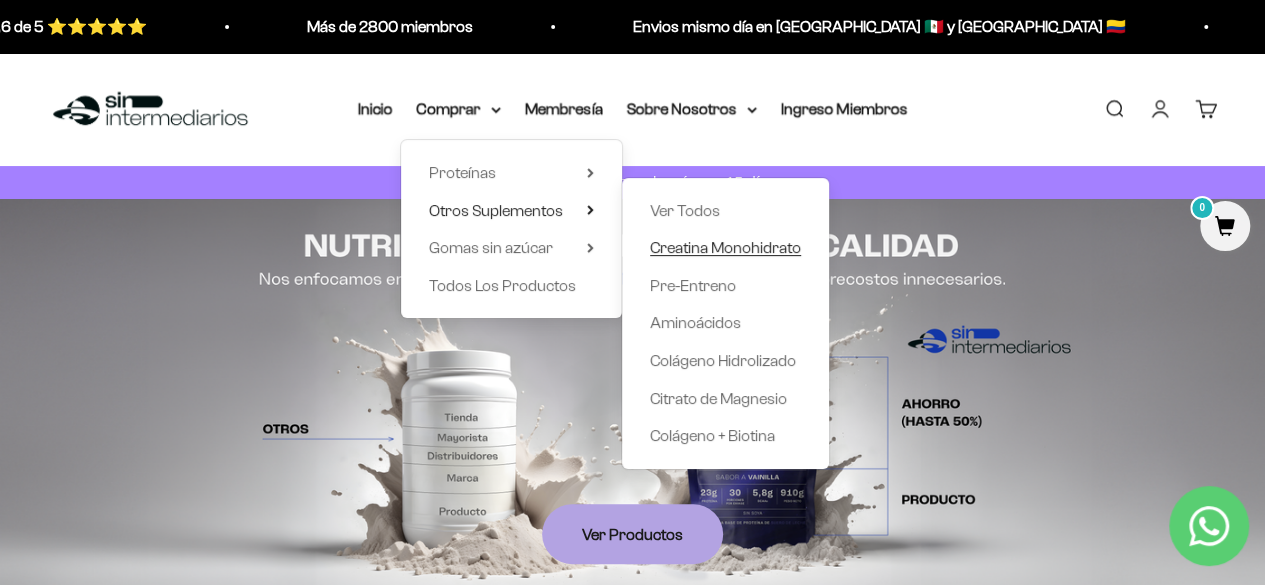 click on "Creatina Monohidrato" at bounding box center (725, 248) 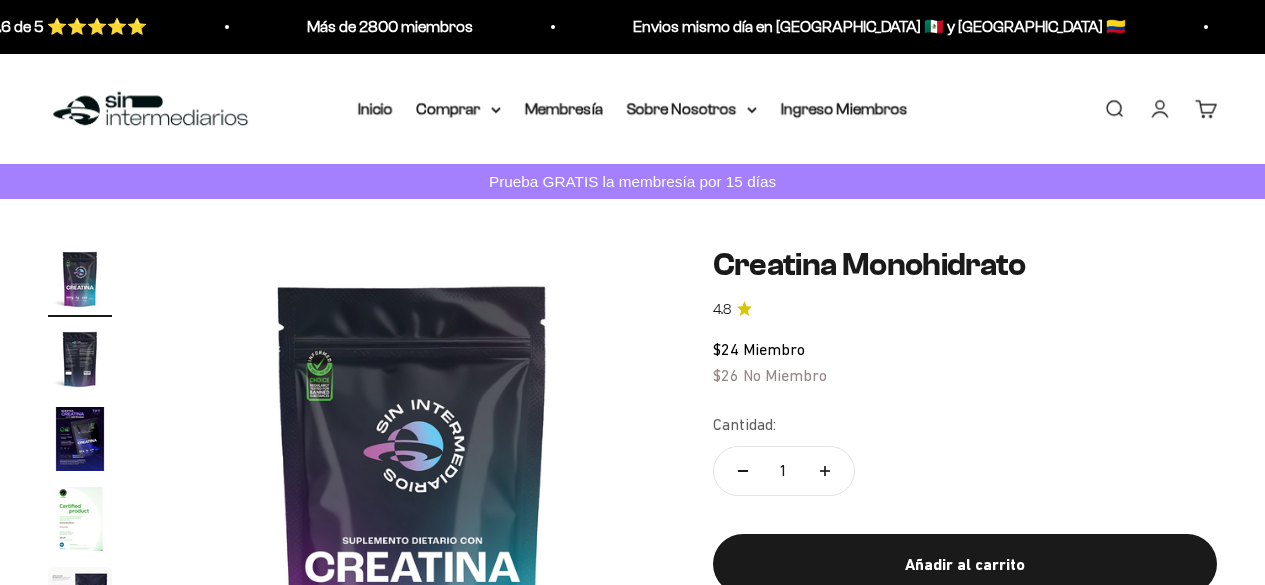 scroll, scrollTop: 0, scrollLeft: 0, axis: both 